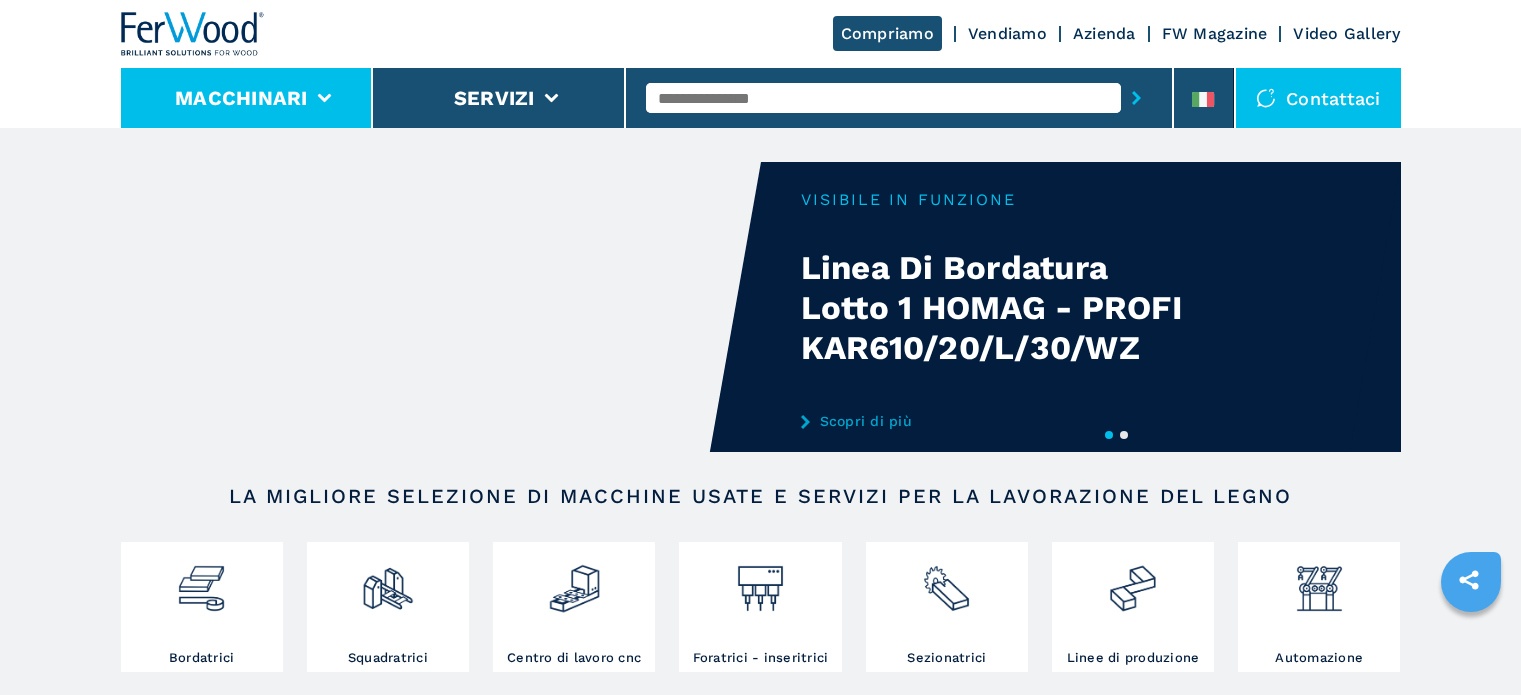 scroll, scrollTop: 0, scrollLeft: 0, axis: both 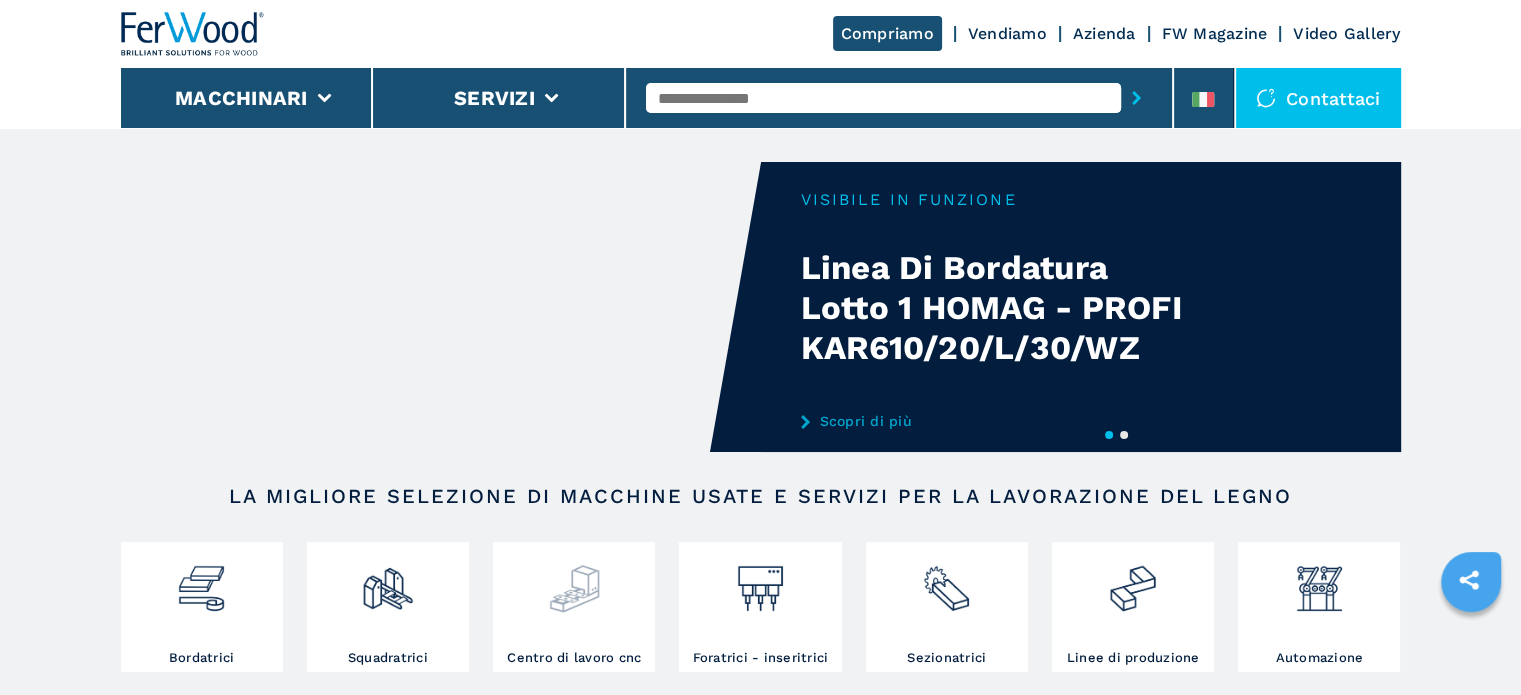 click at bounding box center (574, 581) 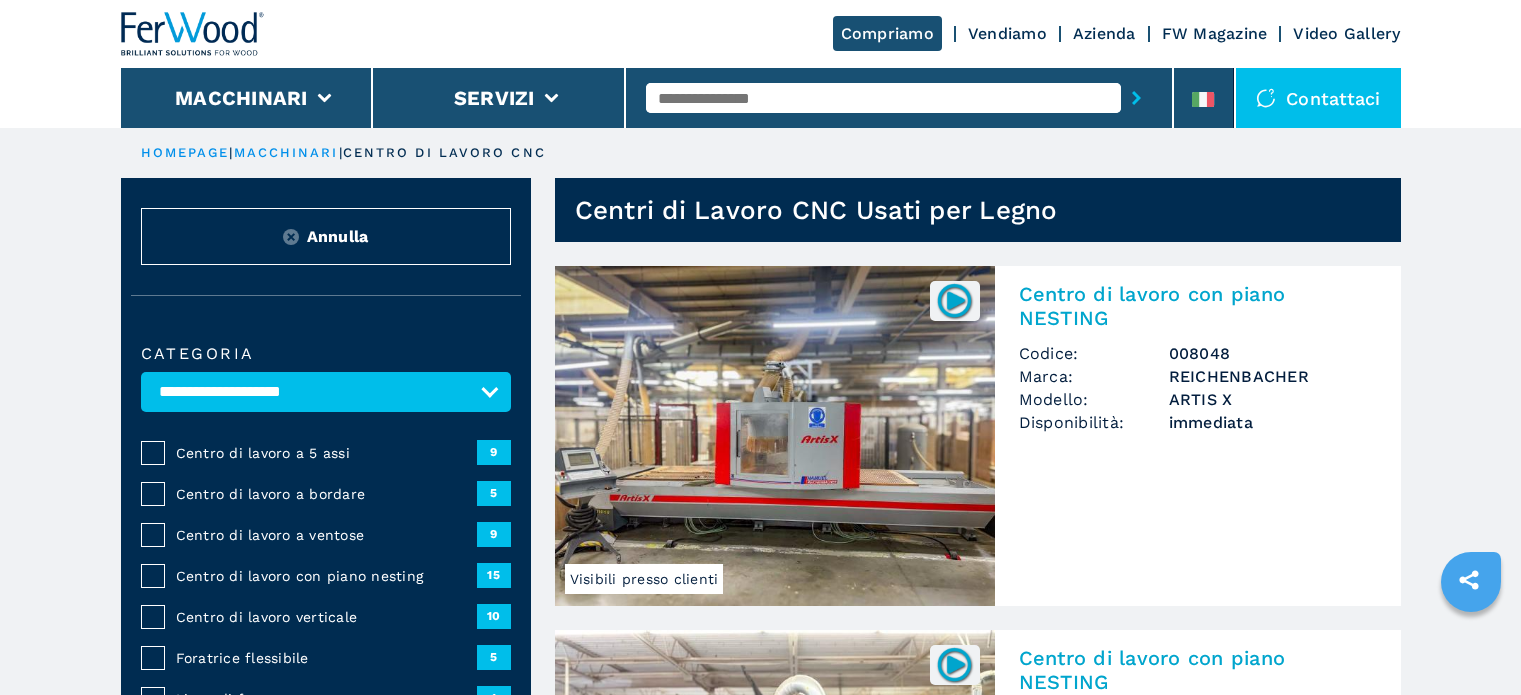 scroll, scrollTop: 0, scrollLeft: 0, axis: both 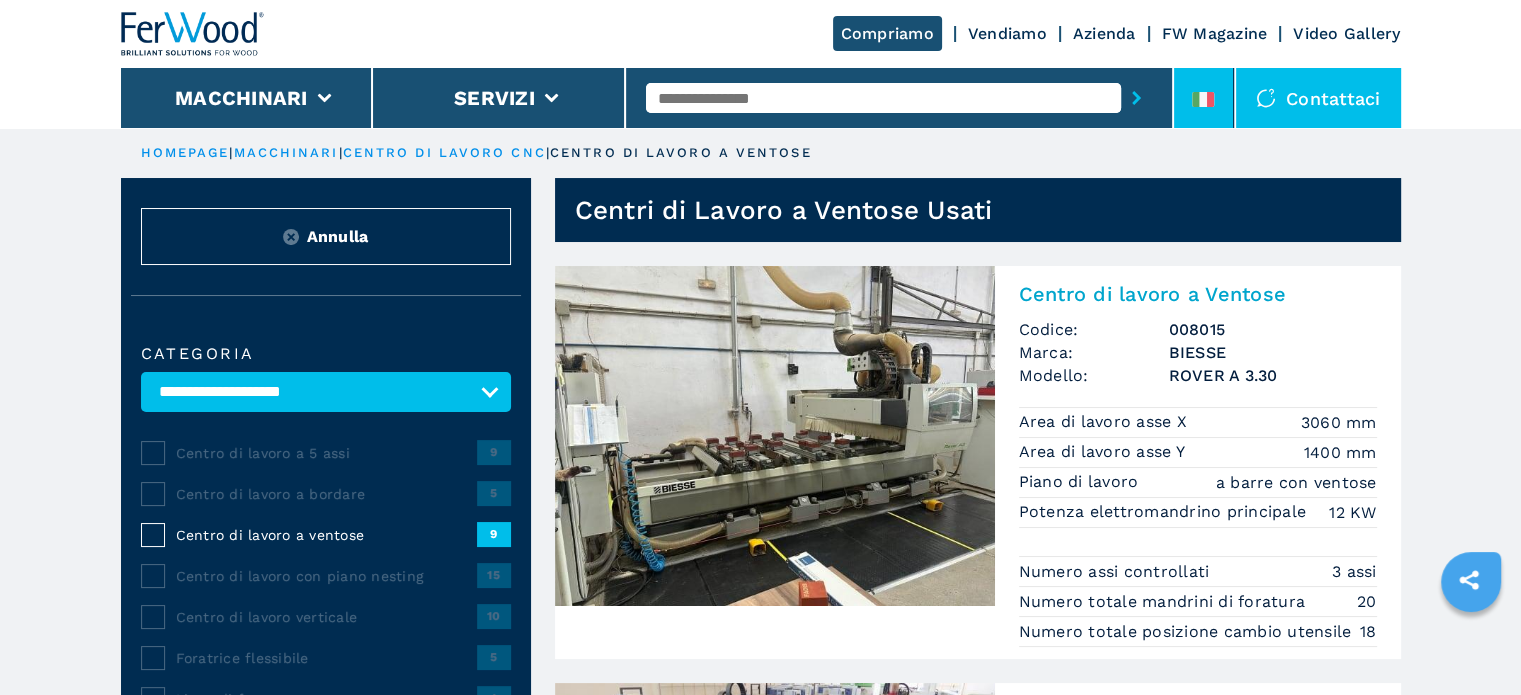click 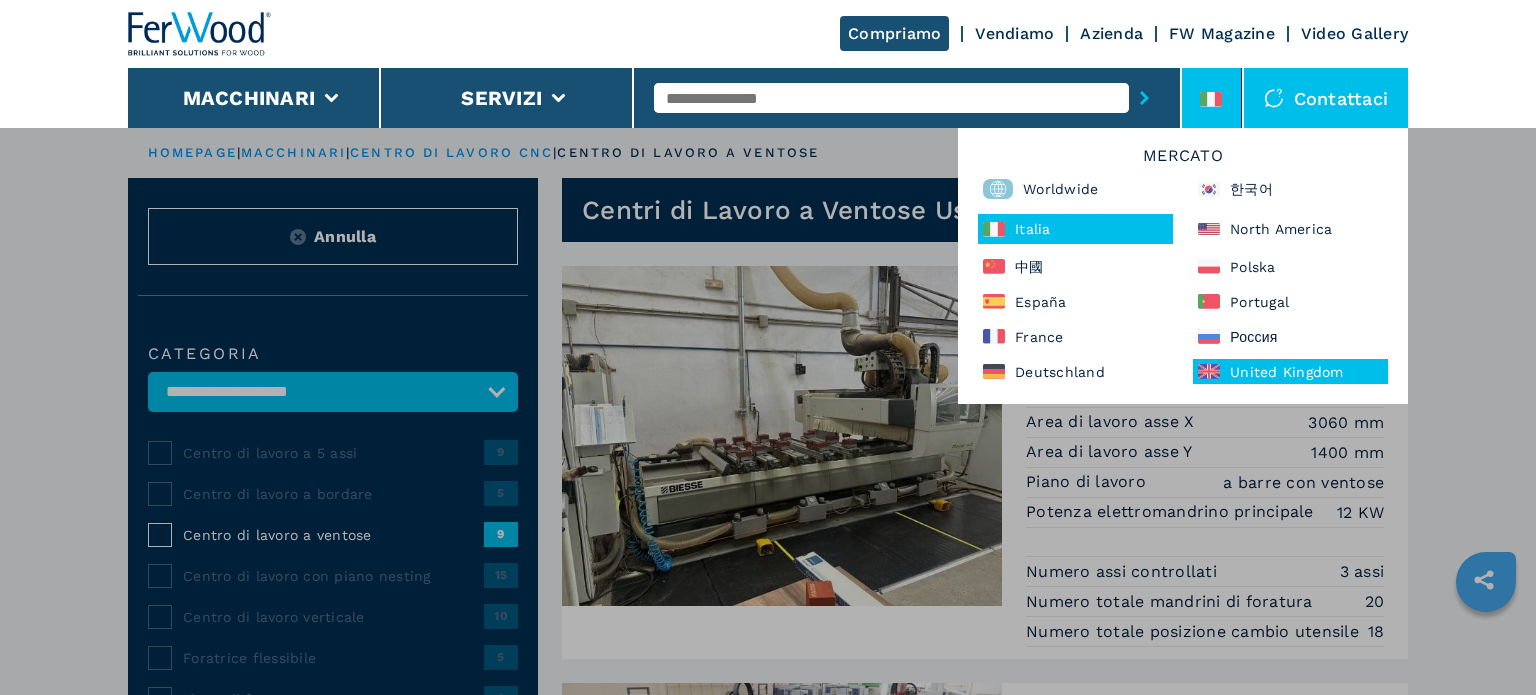 click on "United Kingdom" at bounding box center [1290, 371] 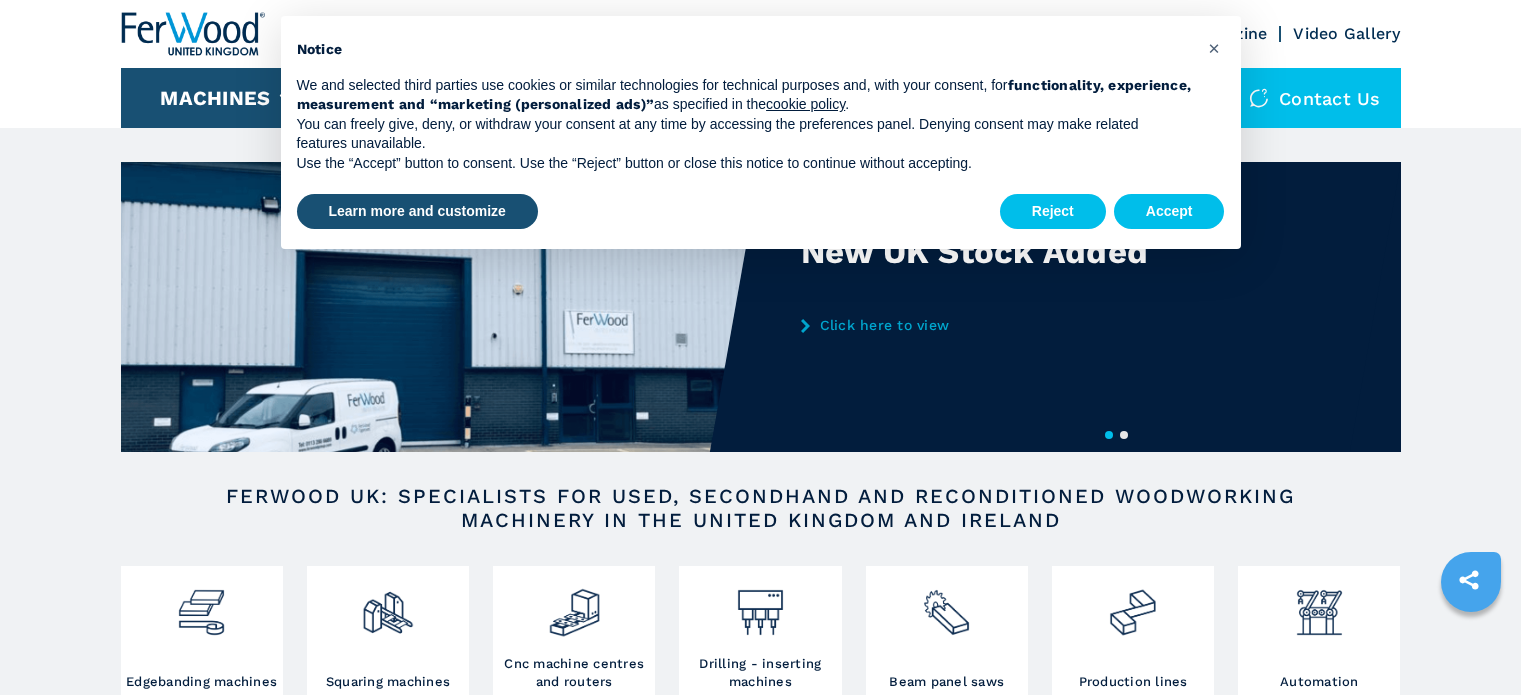scroll, scrollTop: 0, scrollLeft: 0, axis: both 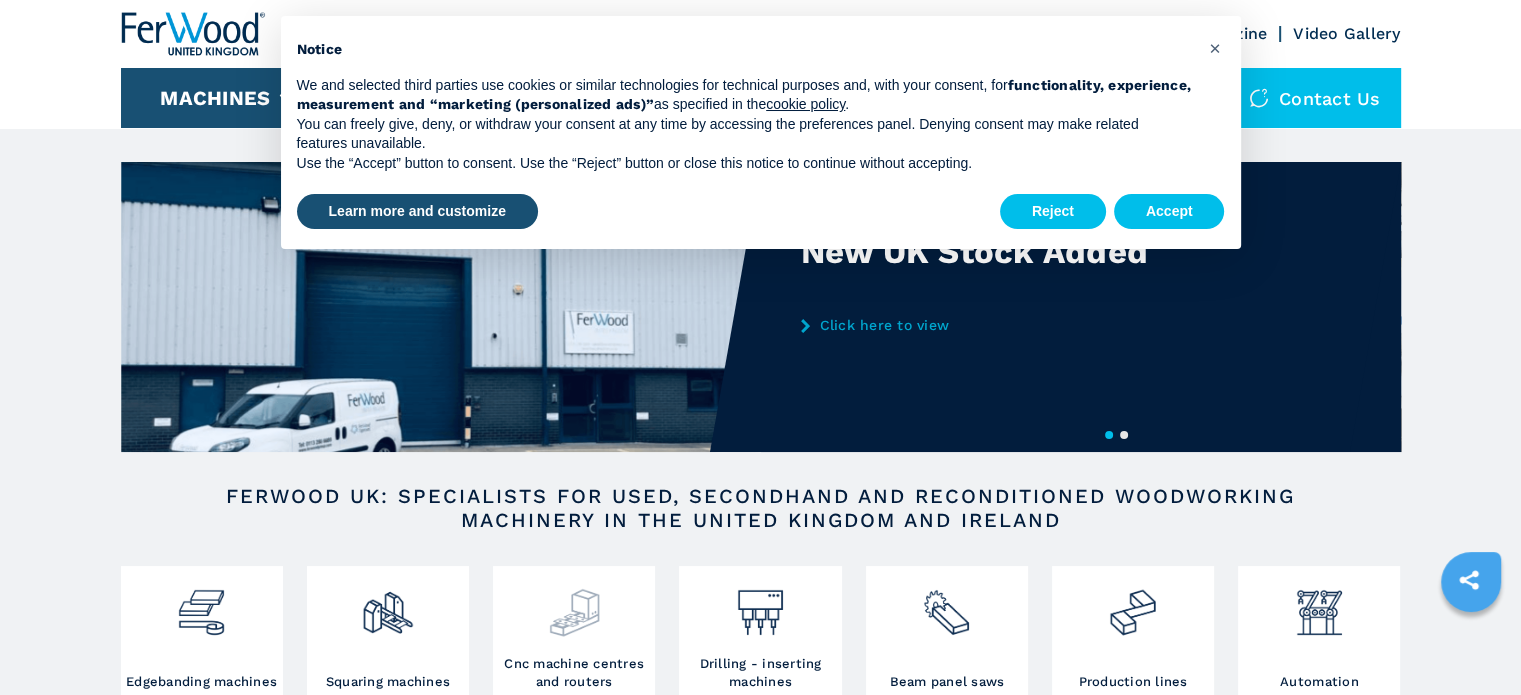 click at bounding box center (574, 605) 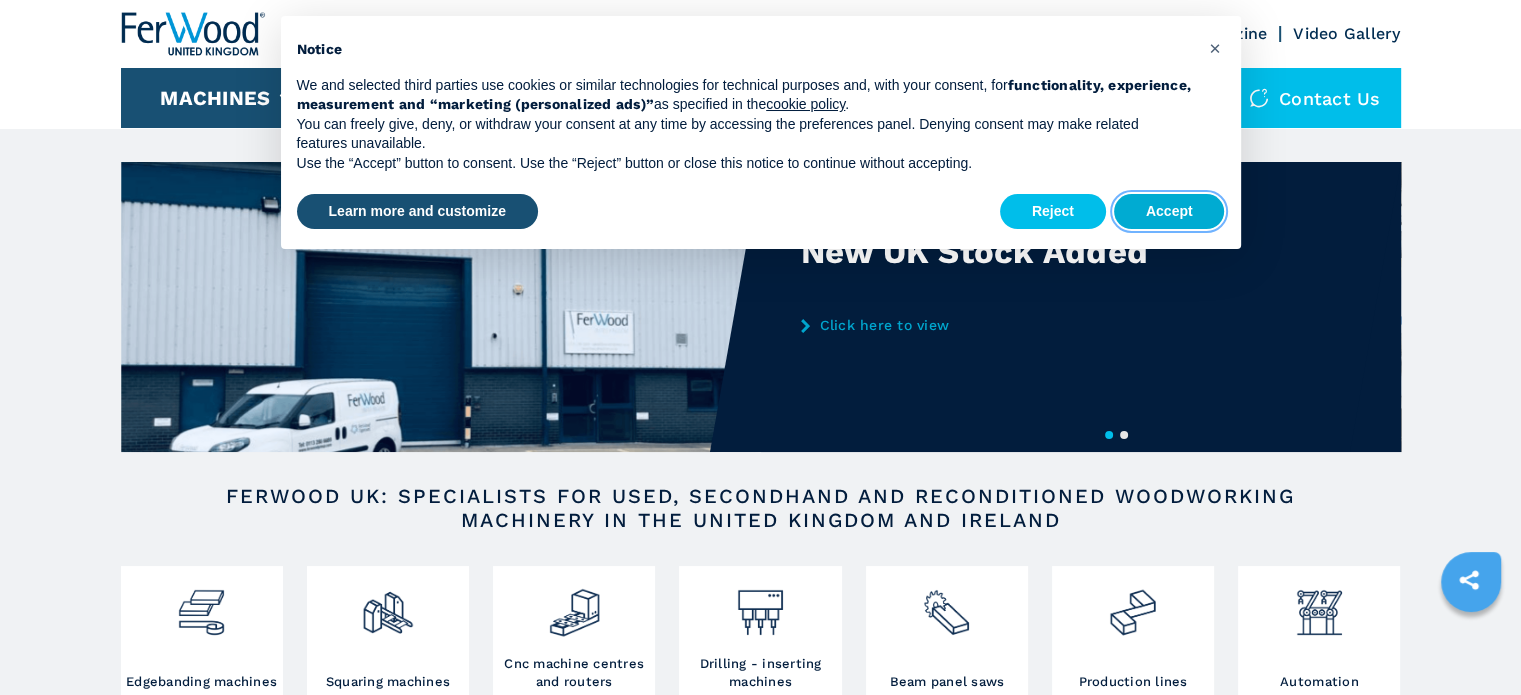 click on "Accept" at bounding box center [1169, 212] 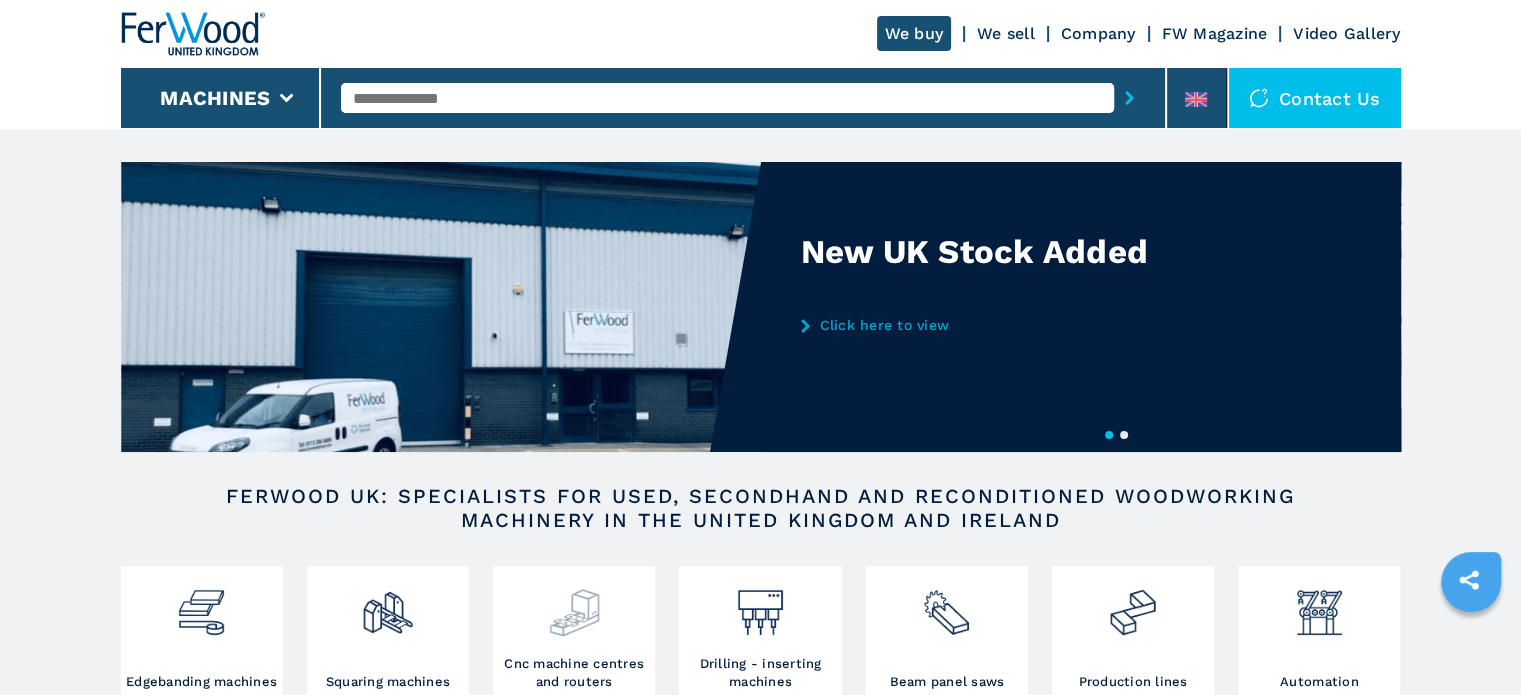 click at bounding box center (574, 605) 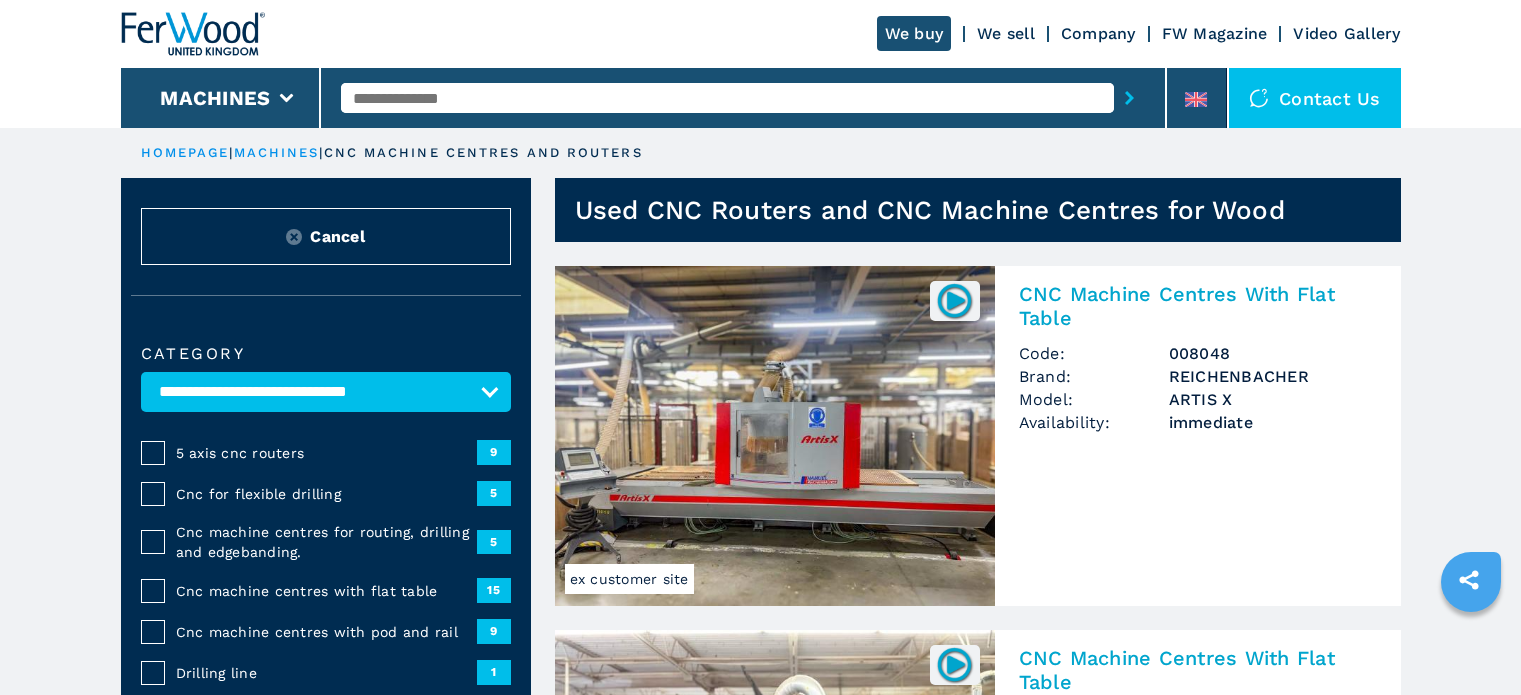 scroll, scrollTop: 0, scrollLeft: 0, axis: both 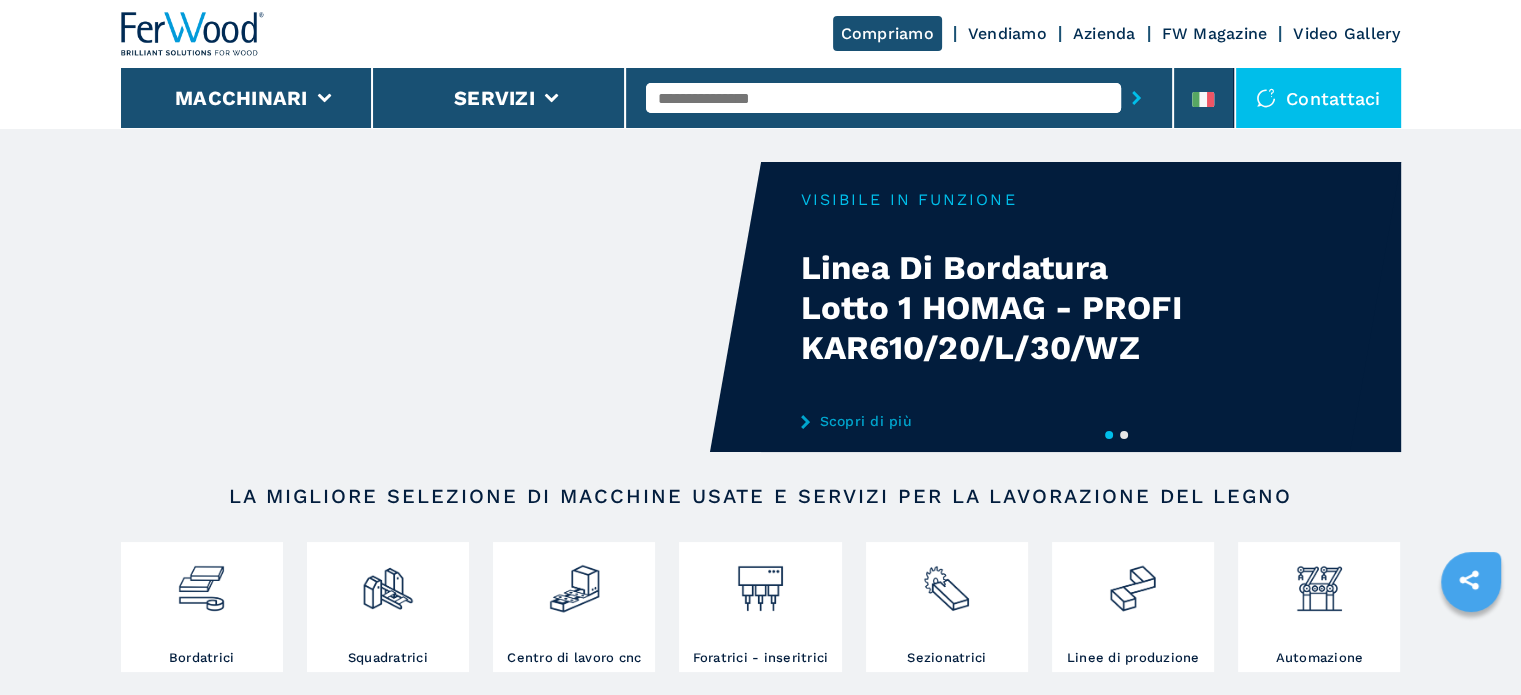 click at bounding box center [883, 98] 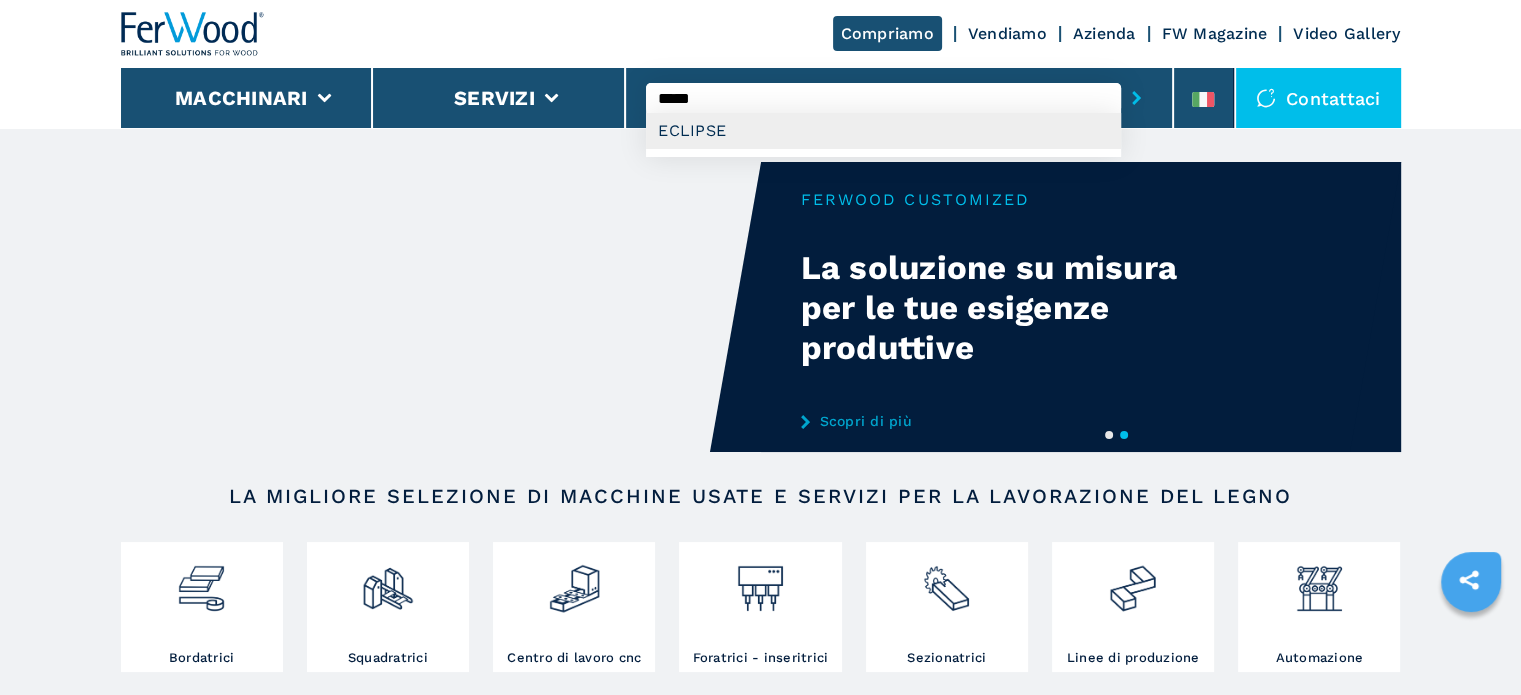 click on "ECLIPSE" at bounding box center (883, 131) 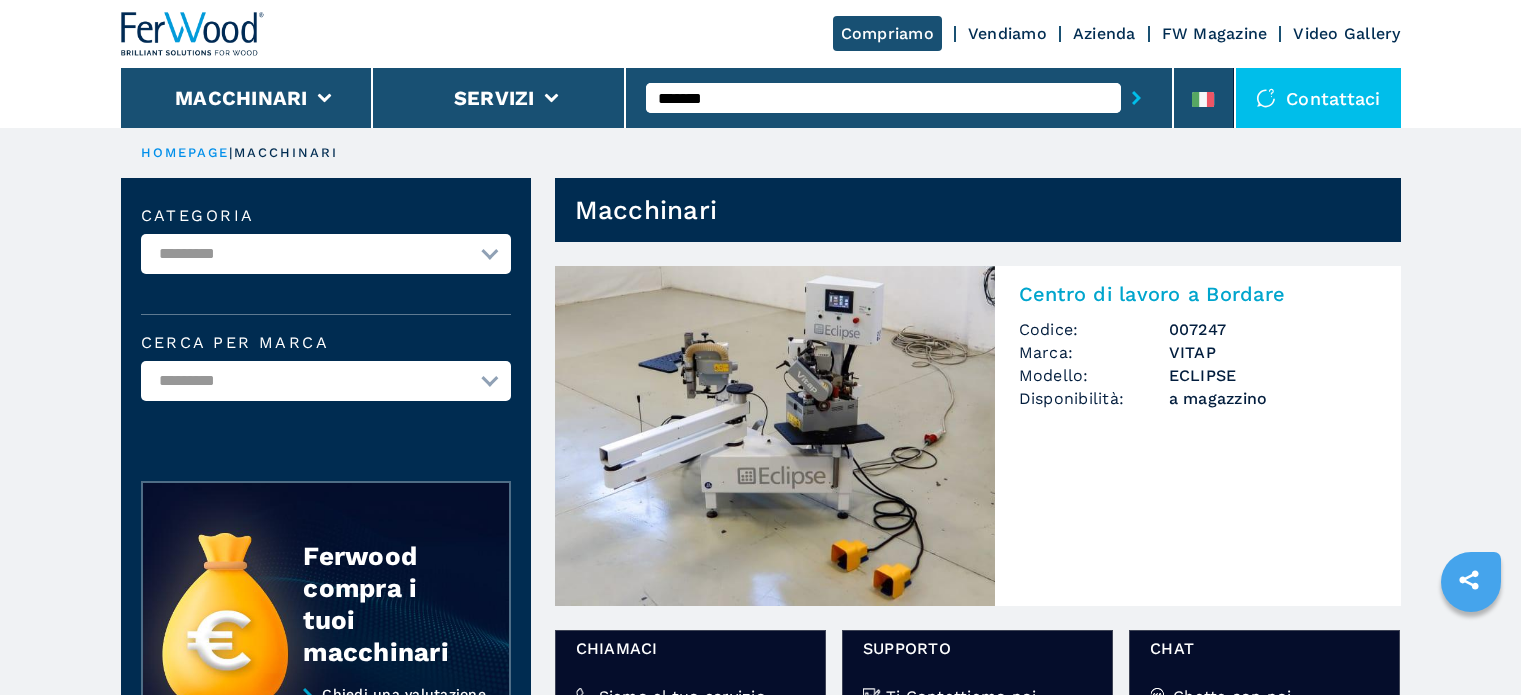 scroll, scrollTop: 0, scrollLeft: 0, axis: both 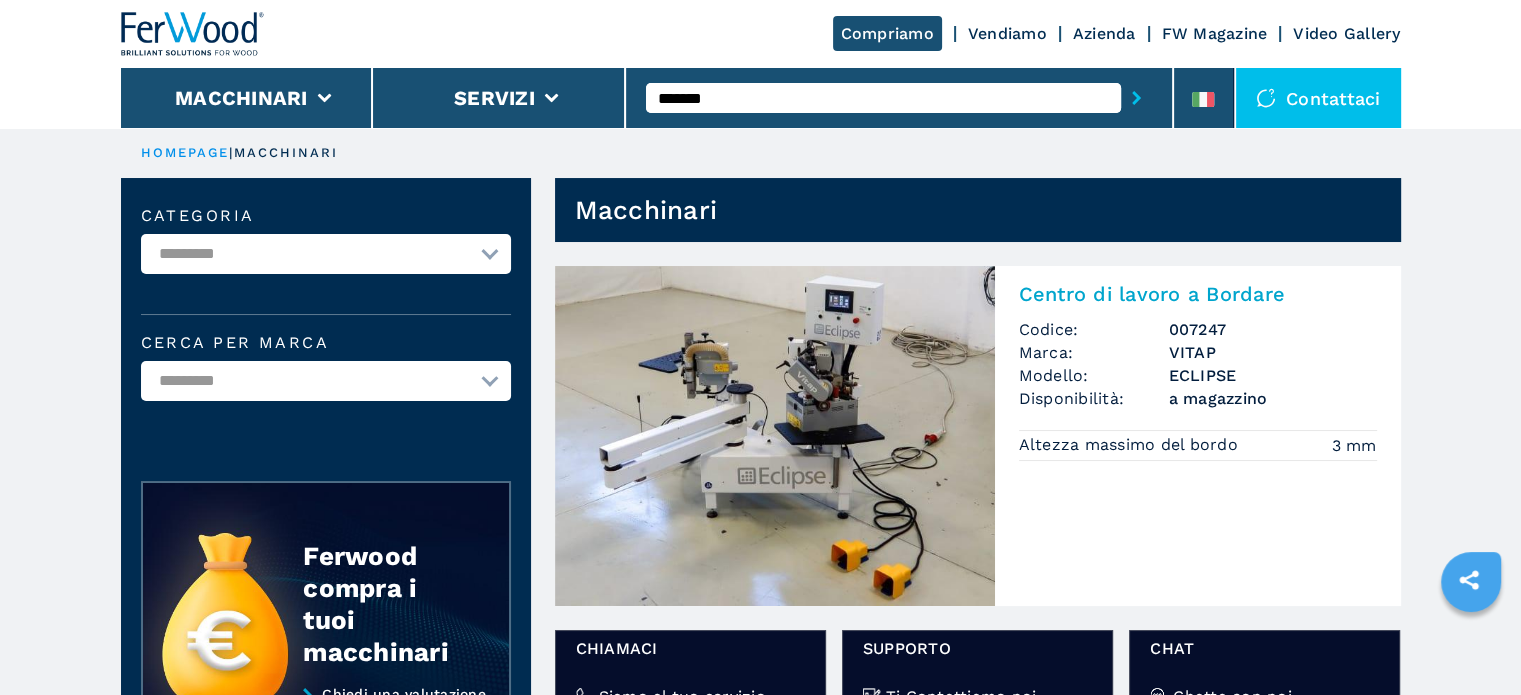 click on "Centro di lavoro a Bordare Codice:  007247 Marca:  VITAP Modello:  ECLIPSE Disponibilità:  a magazzino Altezza massimo del bordo   3 mm" at bounding box center [1198, 369] 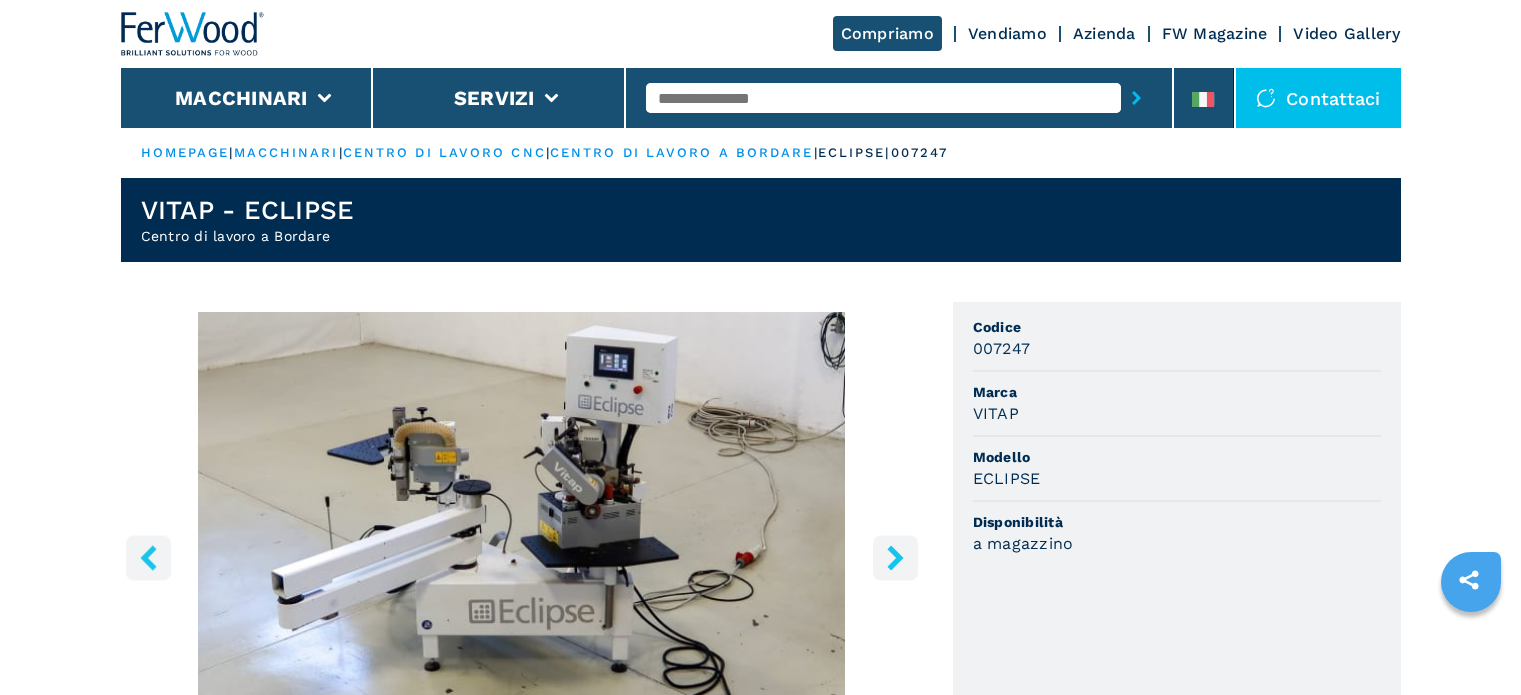 scroll, scrollTop: 0, scrollLeft: 0, axis: both 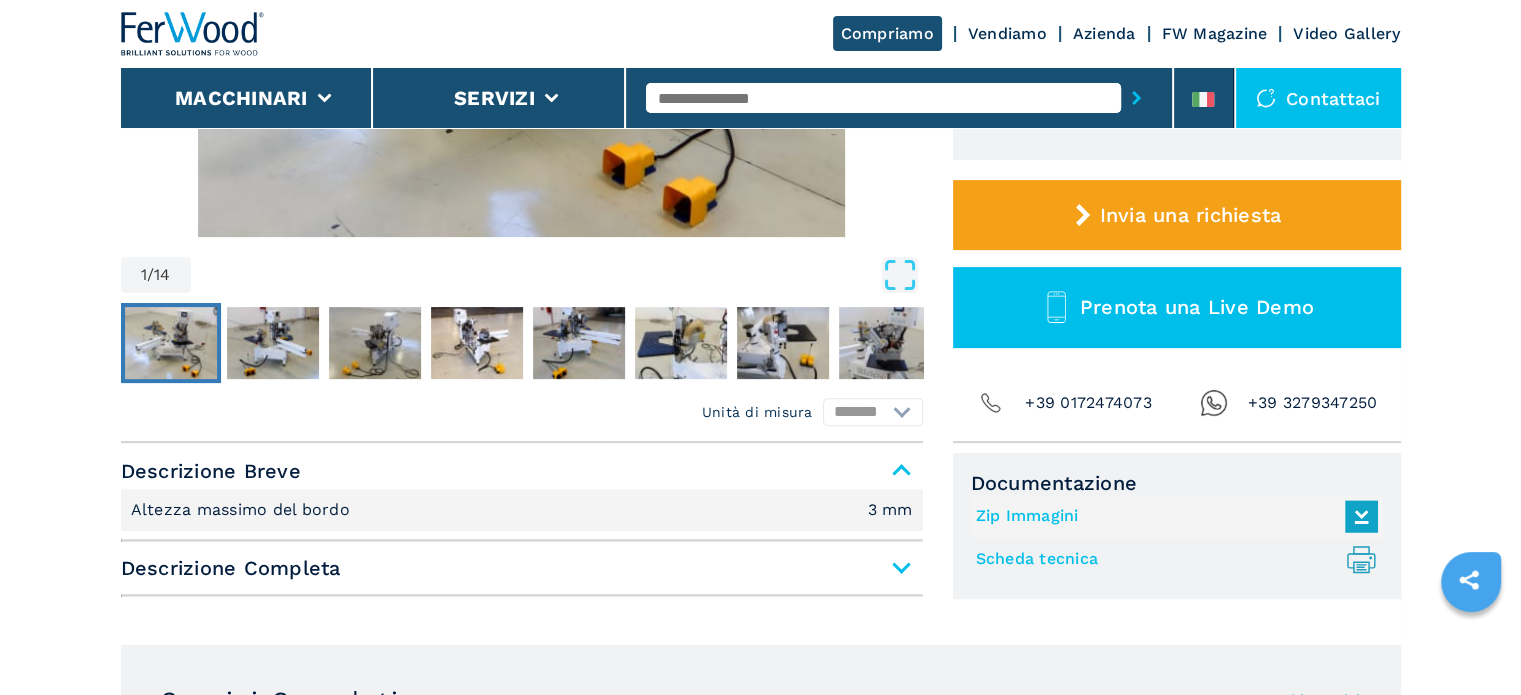 click on "Descrizione Completa" at bounding box center (522, 568) 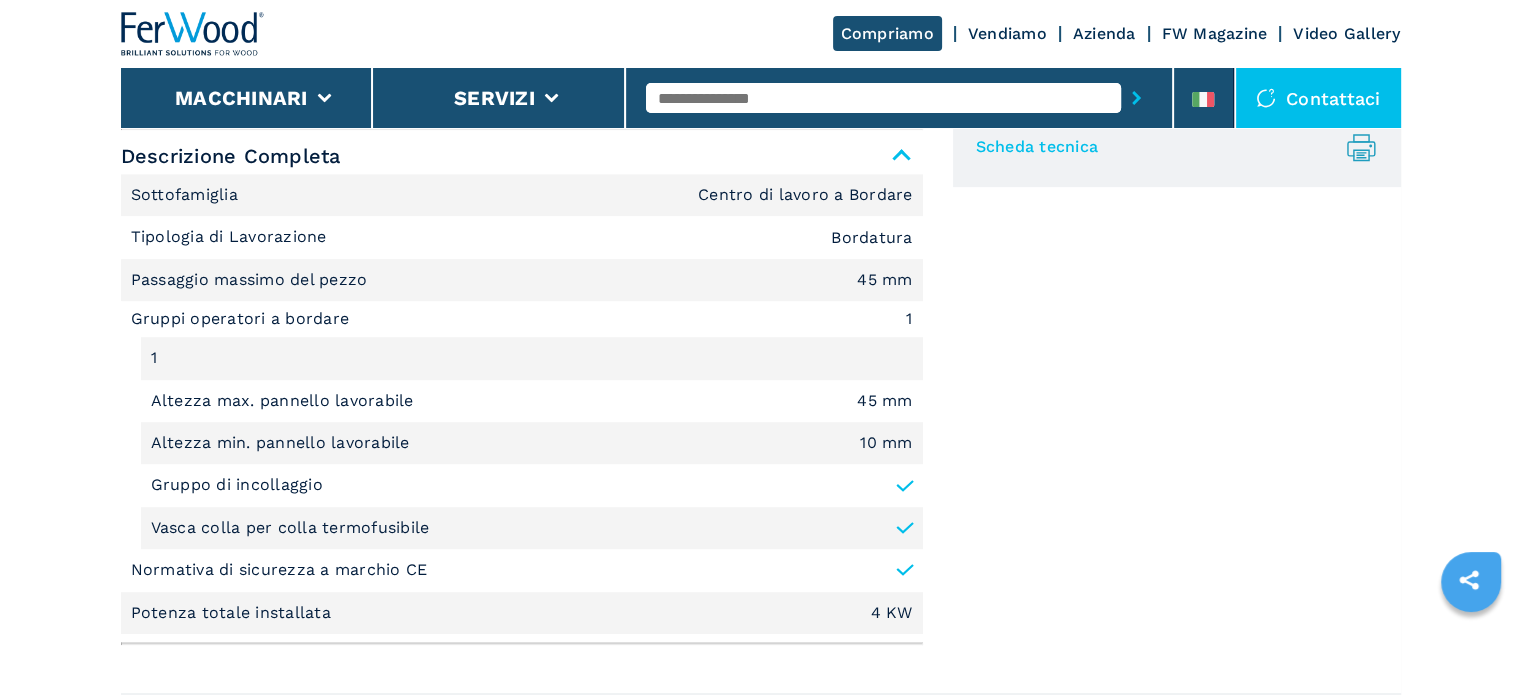 scroll, scrollTop: 1052, scrollLeft: 0, axis: vertical 